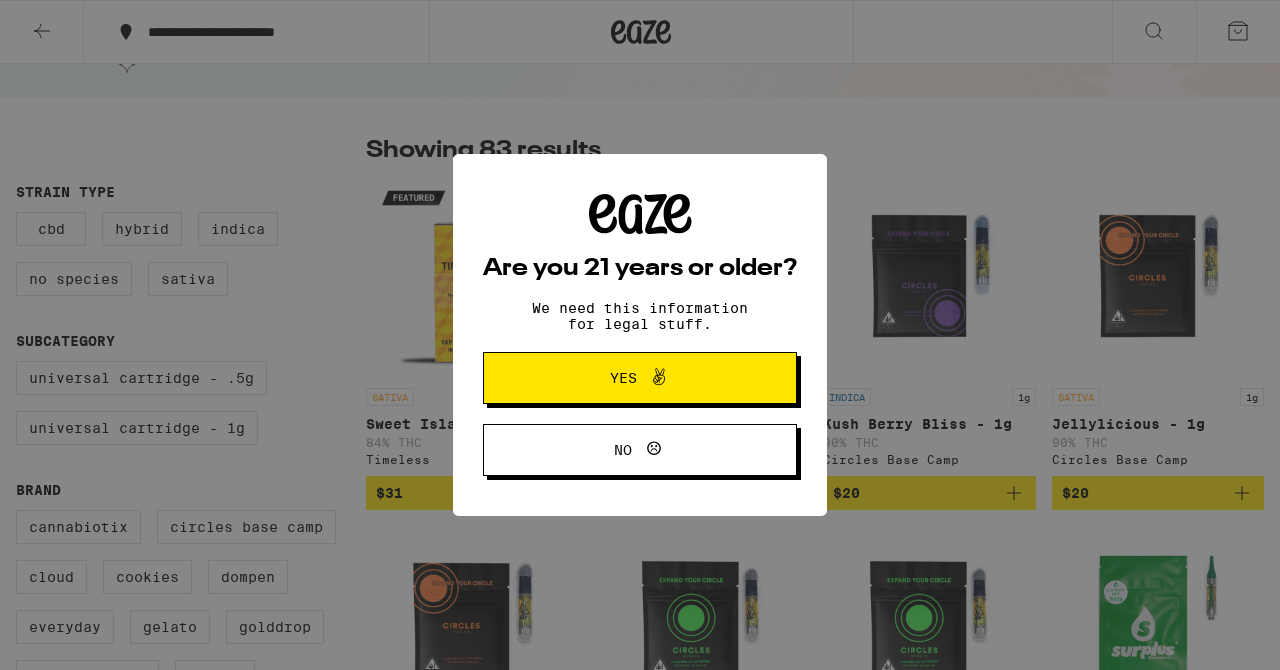 scroll, scrollTop: 96, scrollLeft: 0, axis: vertical 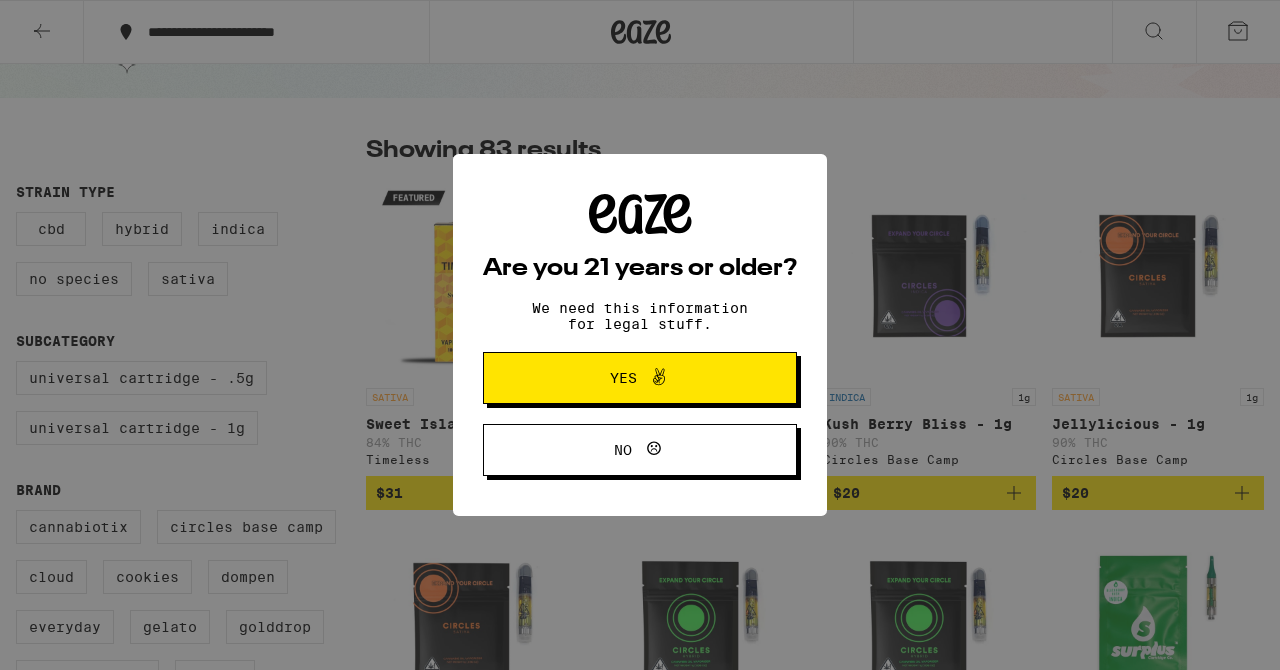 click on "Yes" at bounding box center (640, 378) 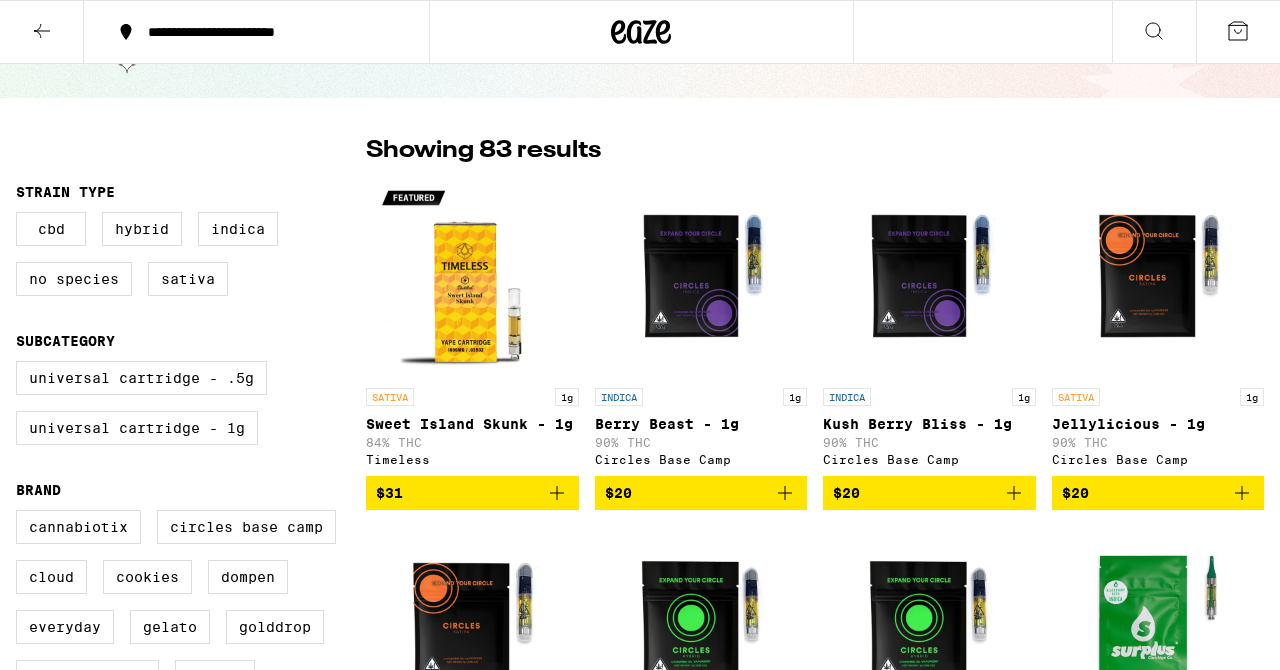scroll, scrollTop: 127, scrollLeft: 0, axis: vertical 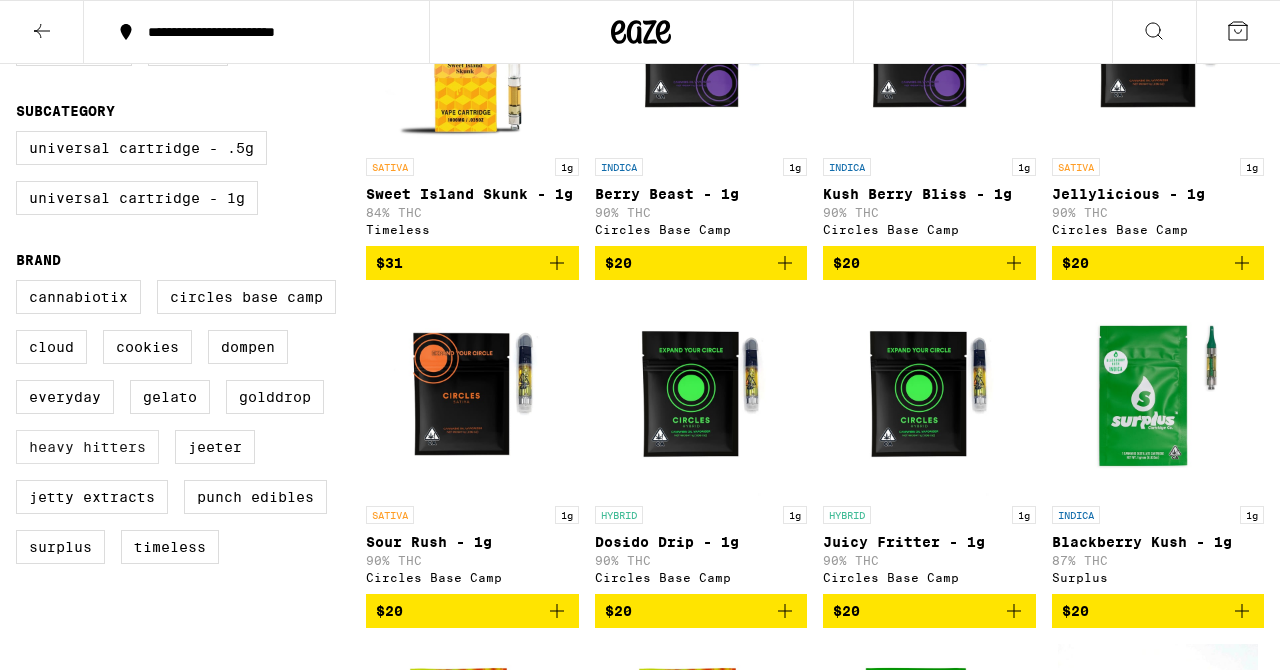 click on "Heavy Hitters" at bounding box center (87, 447) 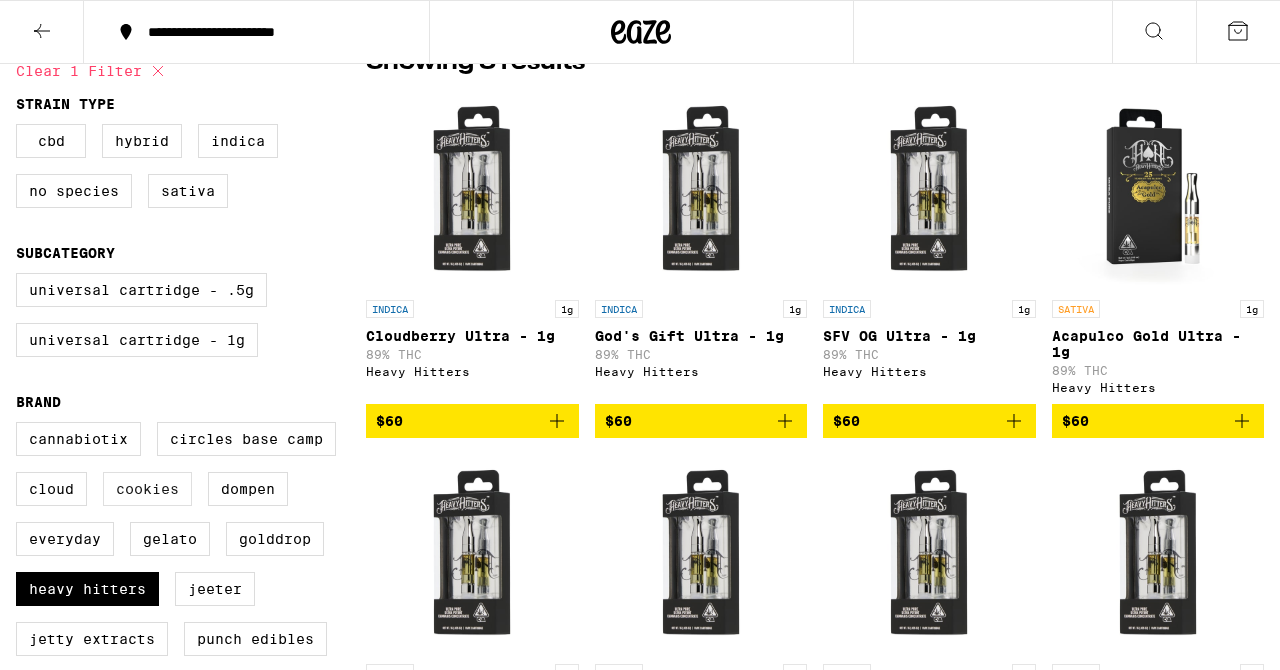 scroll, scrollTop: 151, scrollLeft: 0, axis: vertical 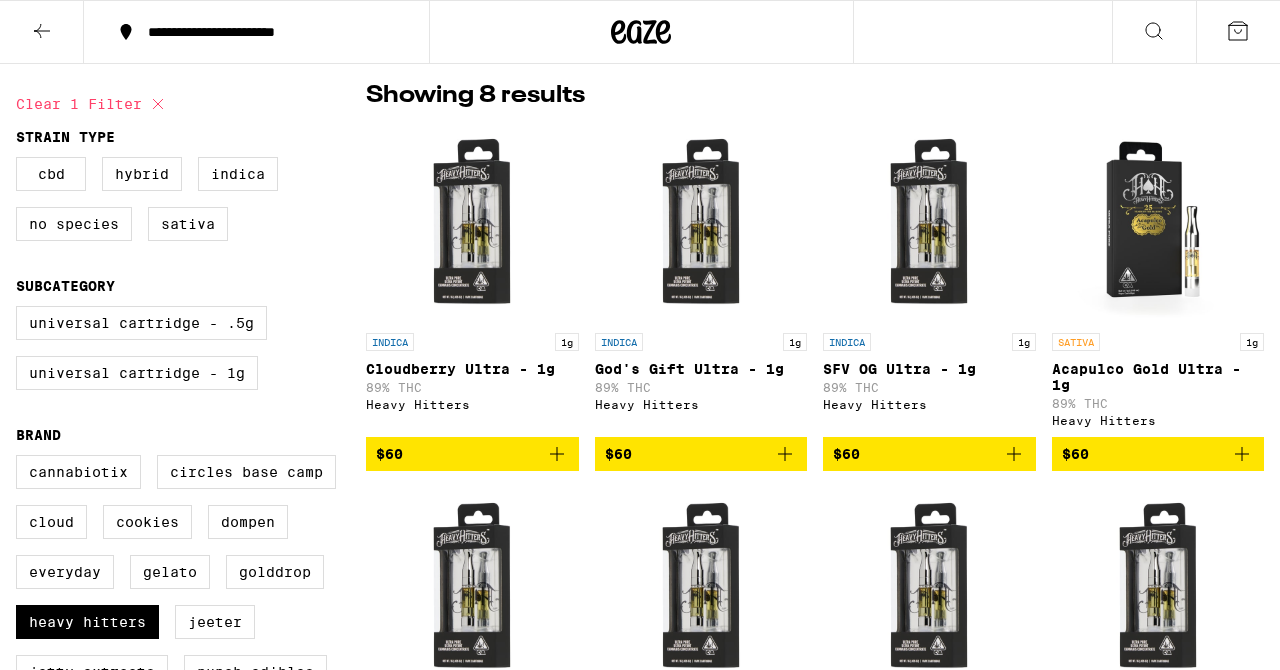 click on "Cookies" at bounding box center [147, 522] 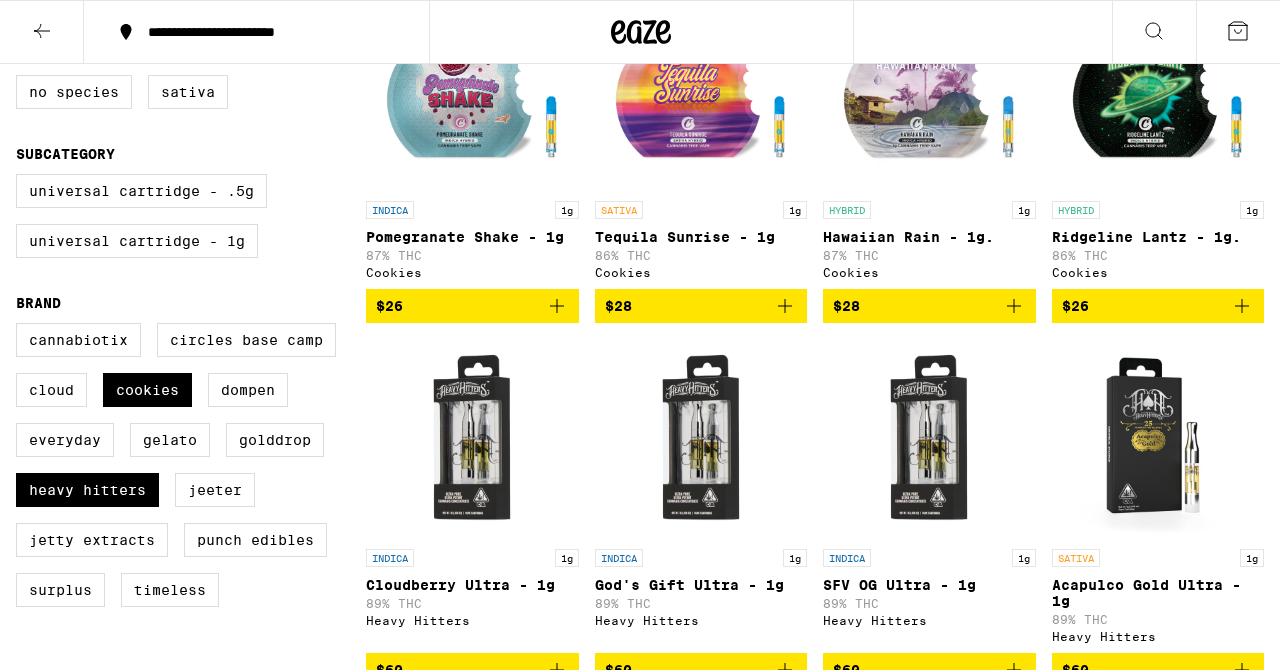 scroll, scrollTop: 276, scrollLeft: 0, axis: vertical 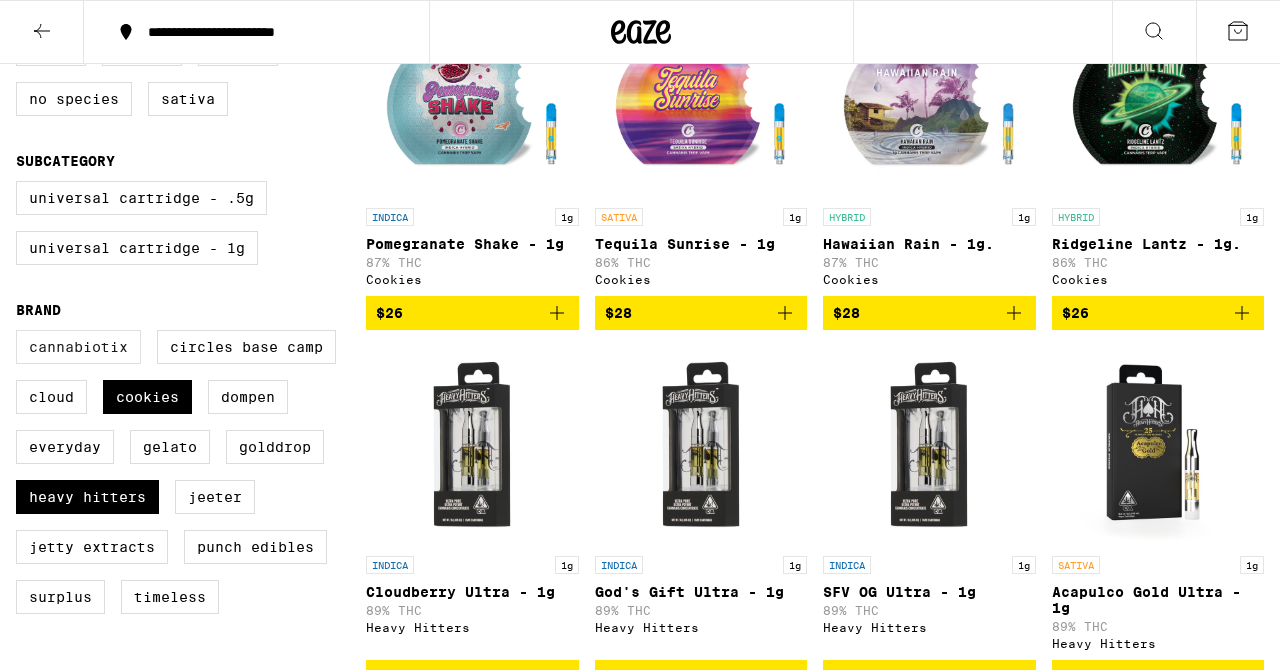 click on "Cannabiotix" at bounding box center (78, 347) 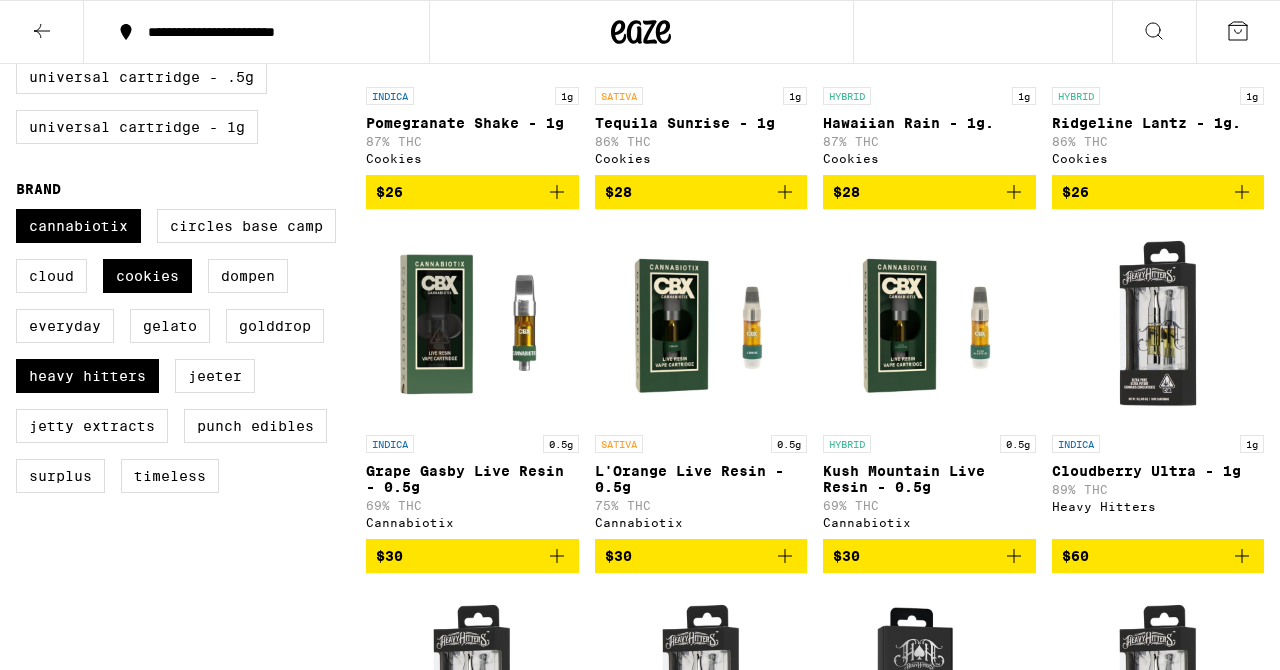 scroll, scrollTop: 398, scrollLeft: 0, axis: vertical 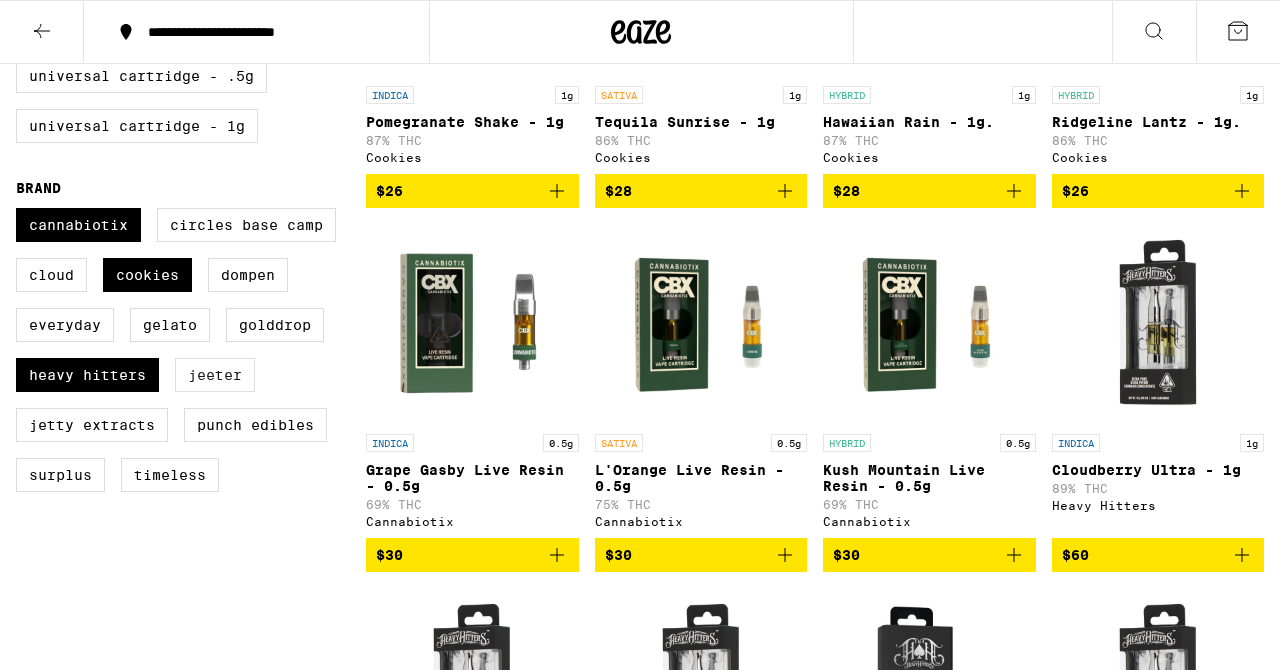 click on "Jeeter" at bounding box center (215, 375) 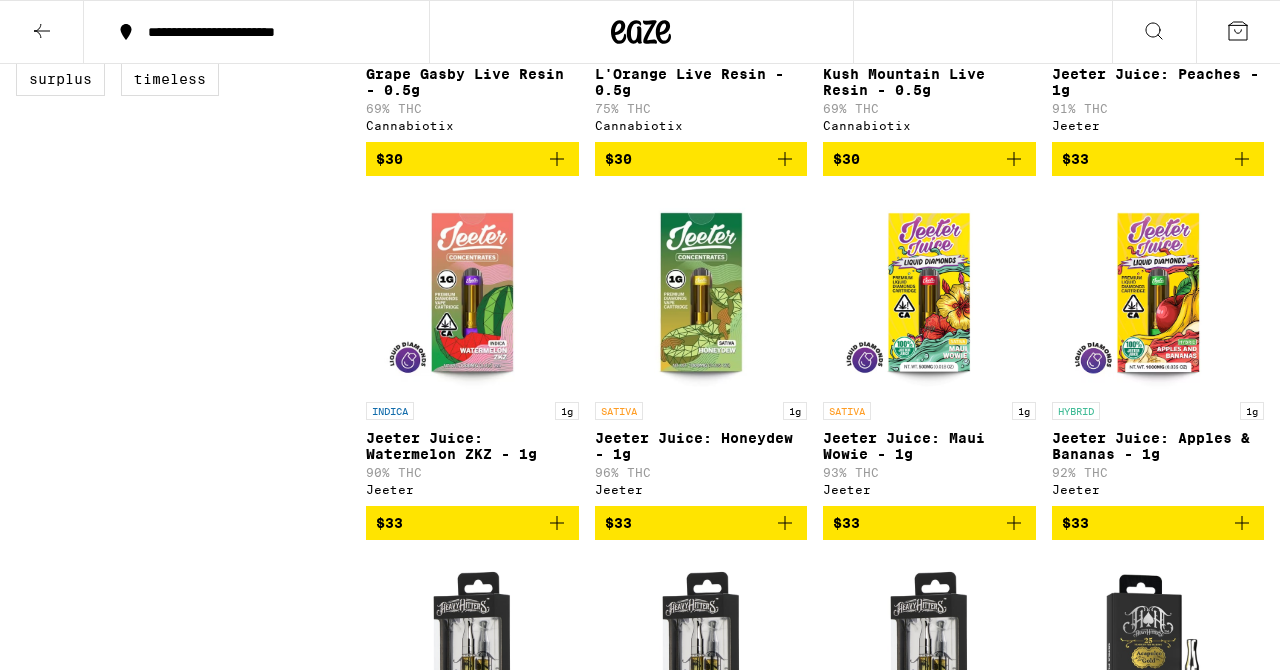 scroll, scrollTop: 795, scrollLeft: 0, axis: vertical 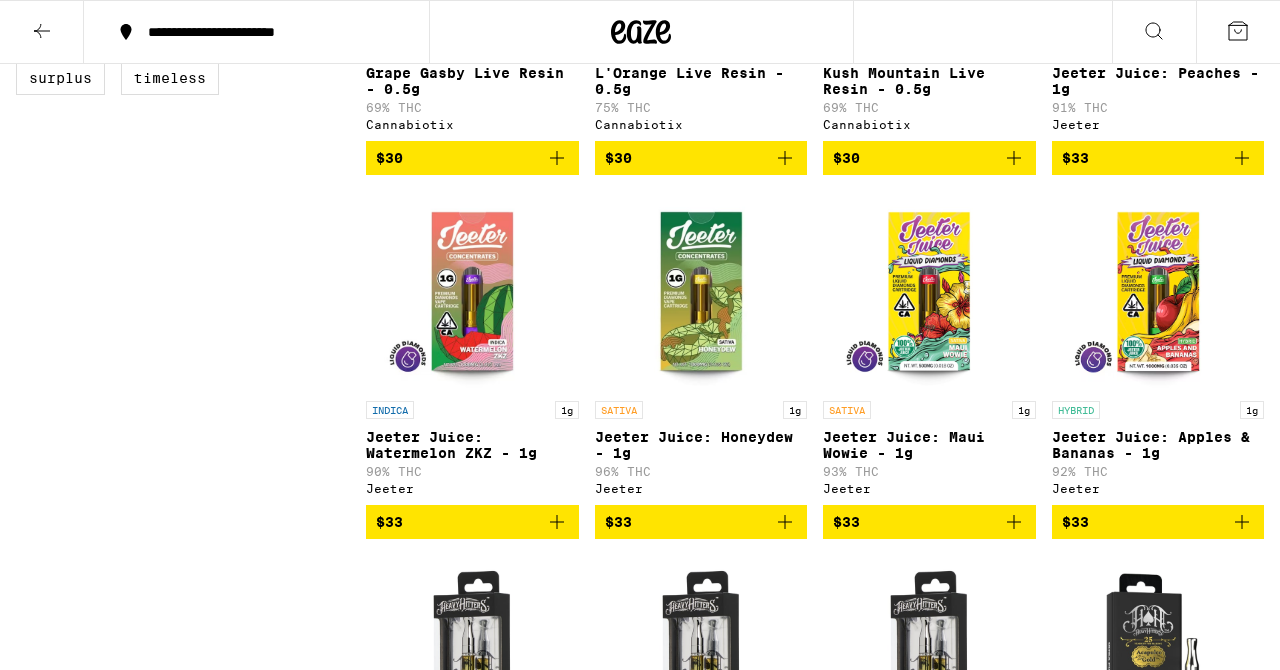 click at bounding box center (701, 291) 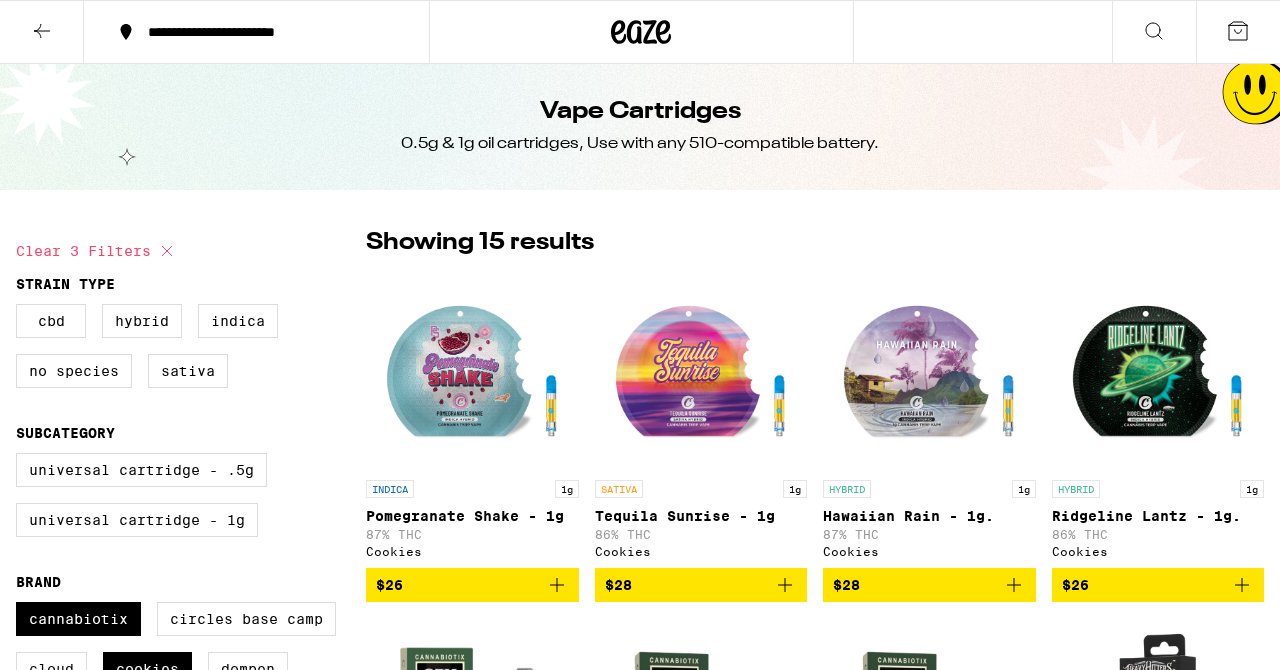 scroll, scrollTop: 0, scrollLeft: 0, axis: both 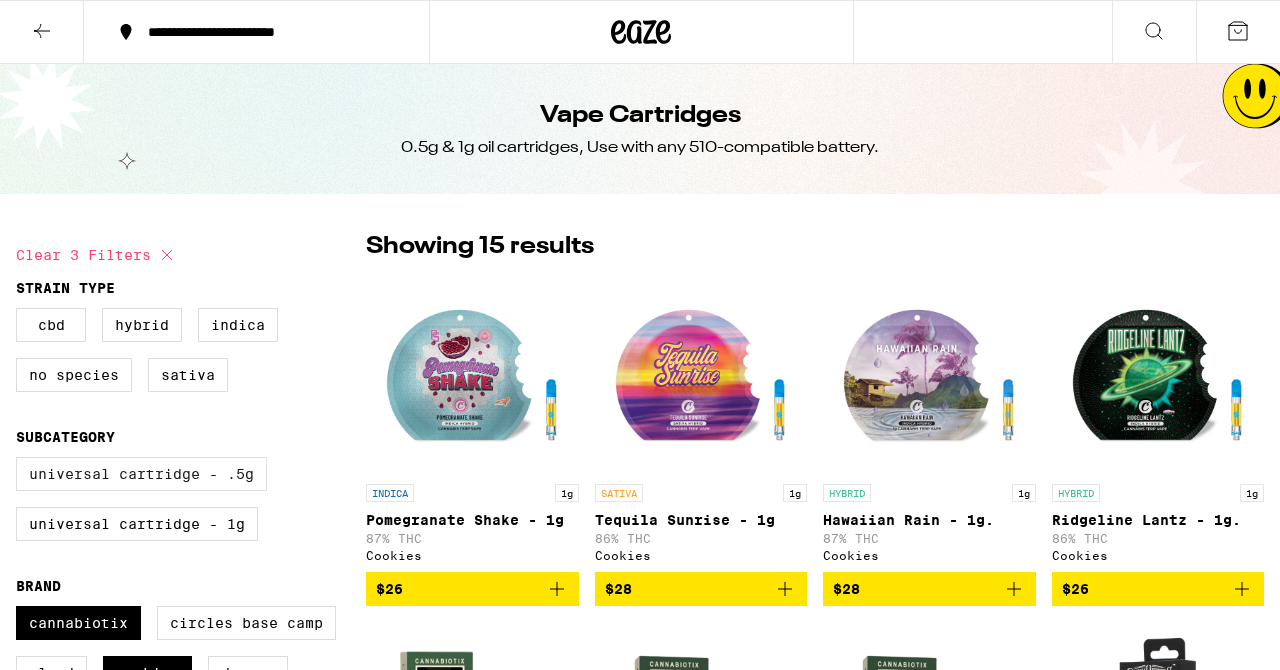 click on "Universal Cartridge - .5g" at bounding box center [141, 474] 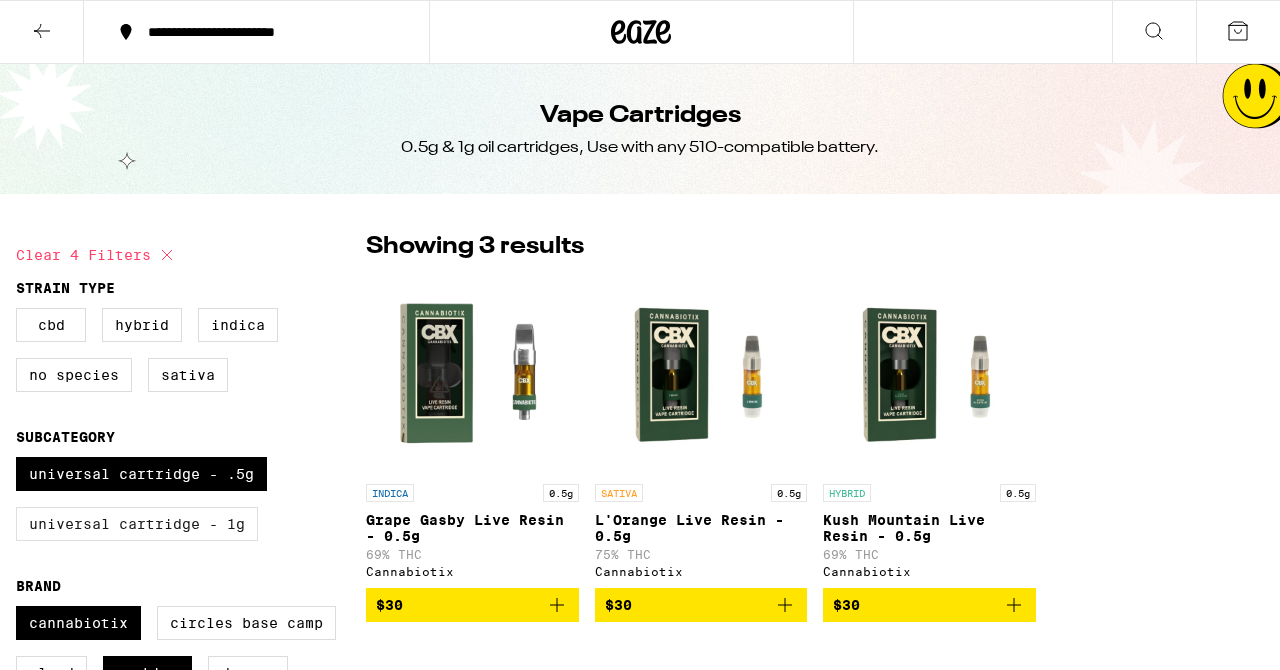 click on "Universal Cartridge - 1g" at bounding box center [137, 524] 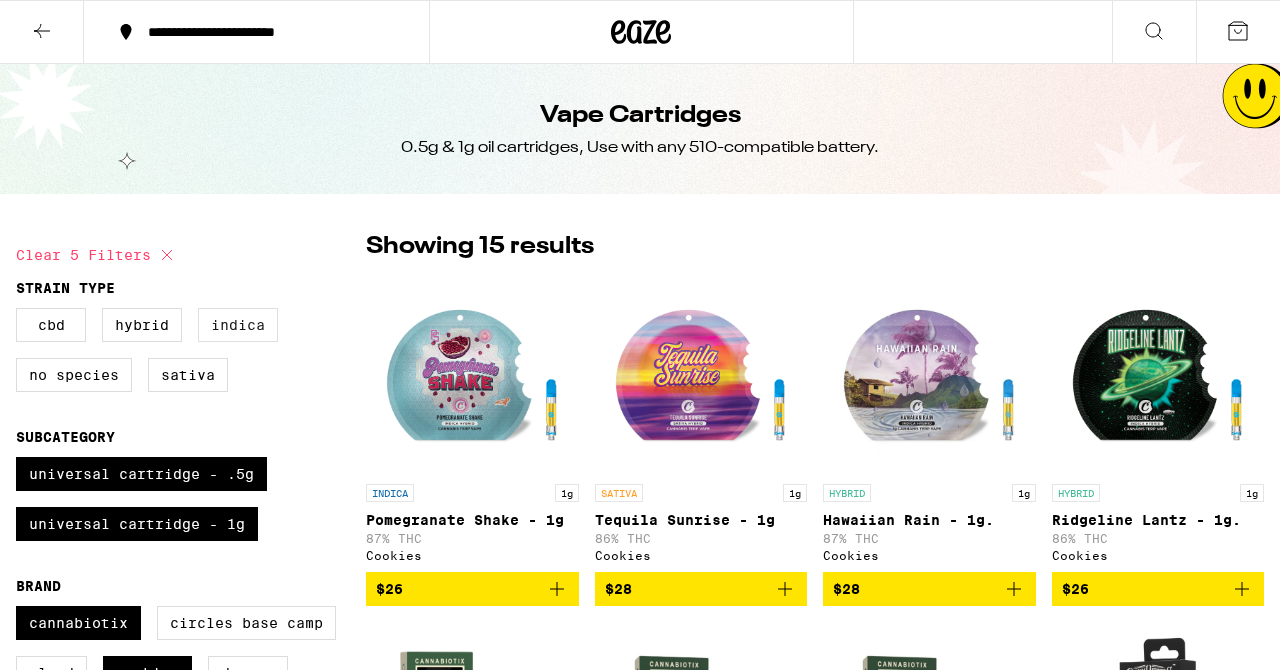 click on "Indica" at bounding box center (238, 325) 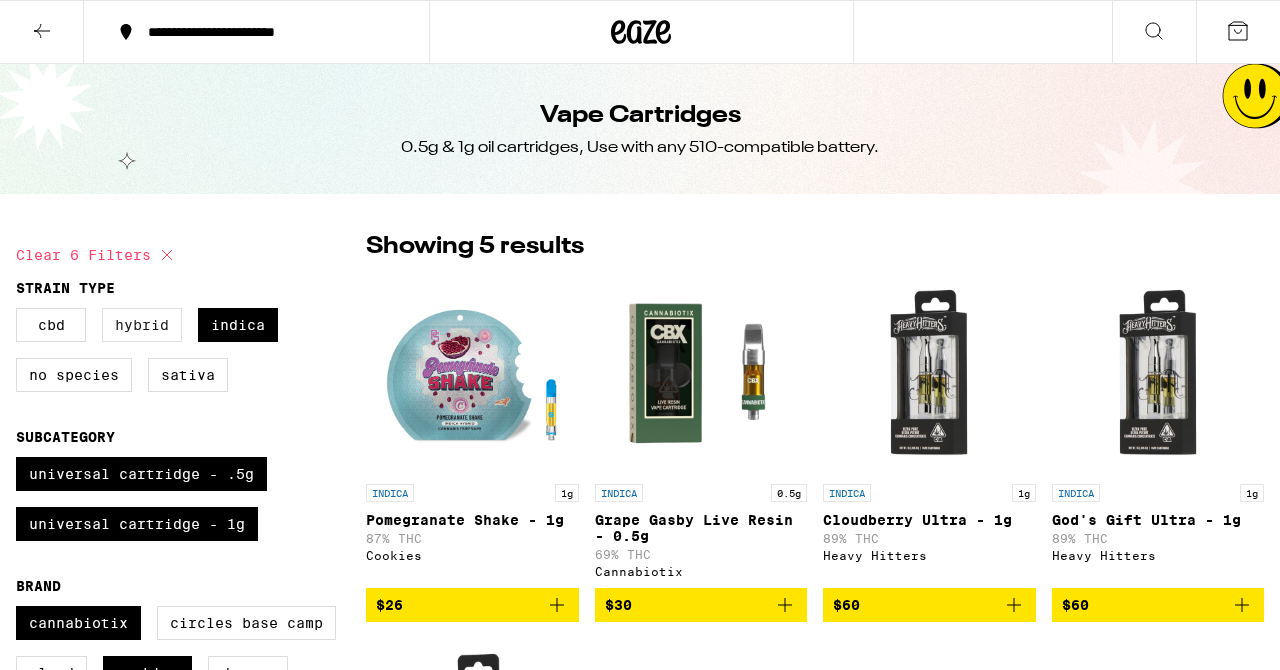 click on "Hybrid" at bounding box center [142, 325] 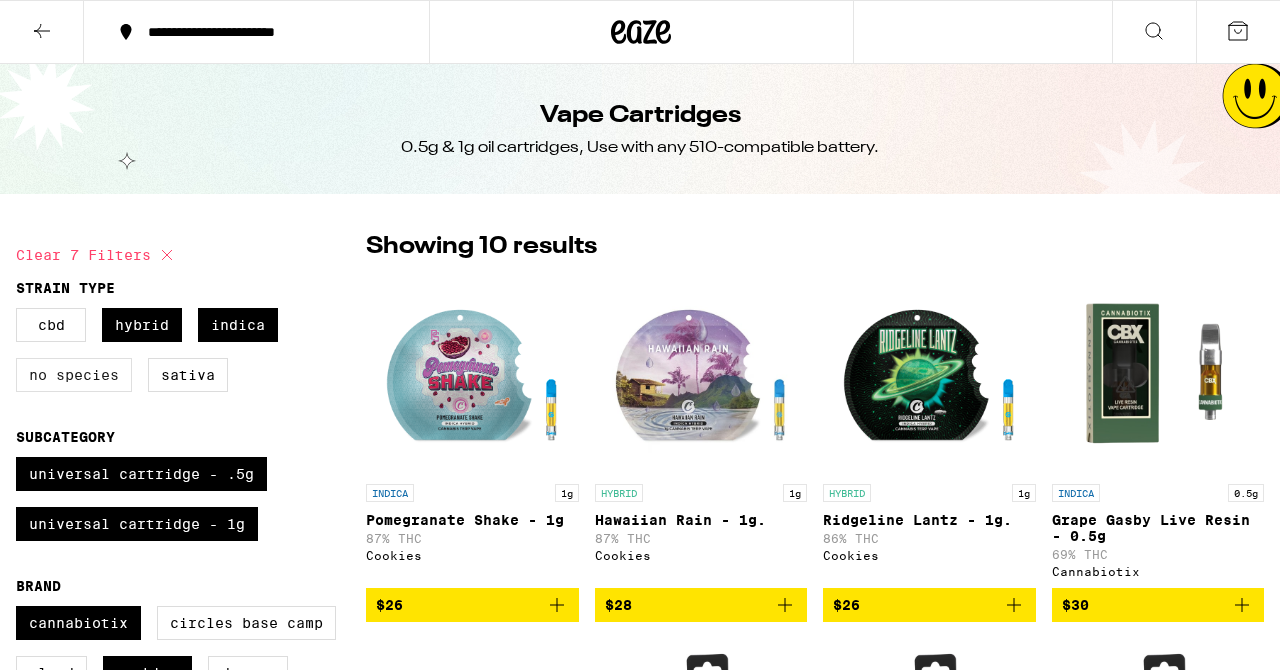 click on "No Species" at bounding box center [74, 375] 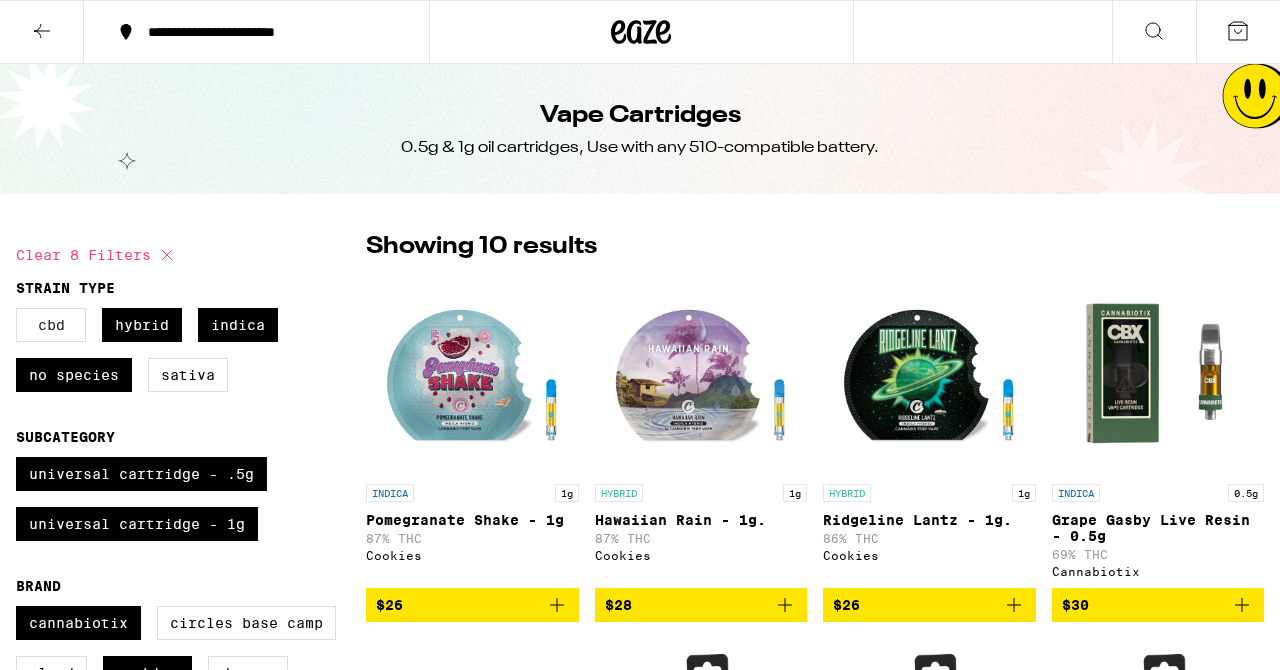 click on "CBD" at bounding box center (51, 325) 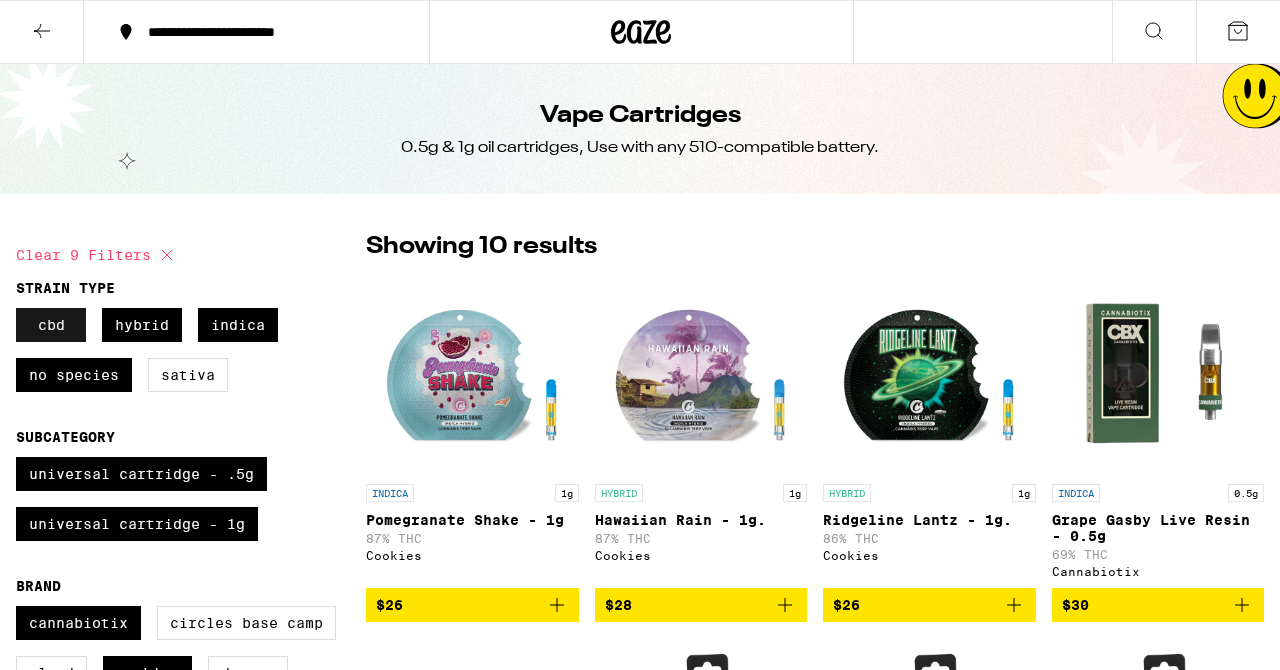 click on "CBD" at bounding box center (51, 325) 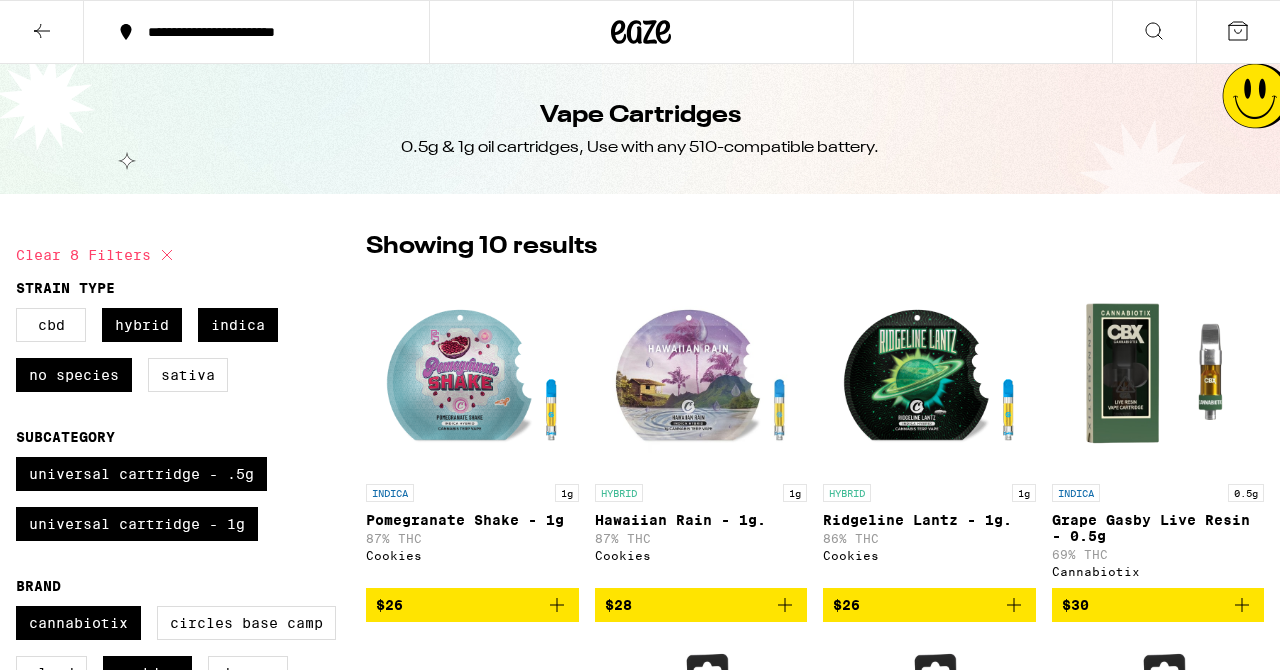 click on "CBD" at bounding box center (51, 325) 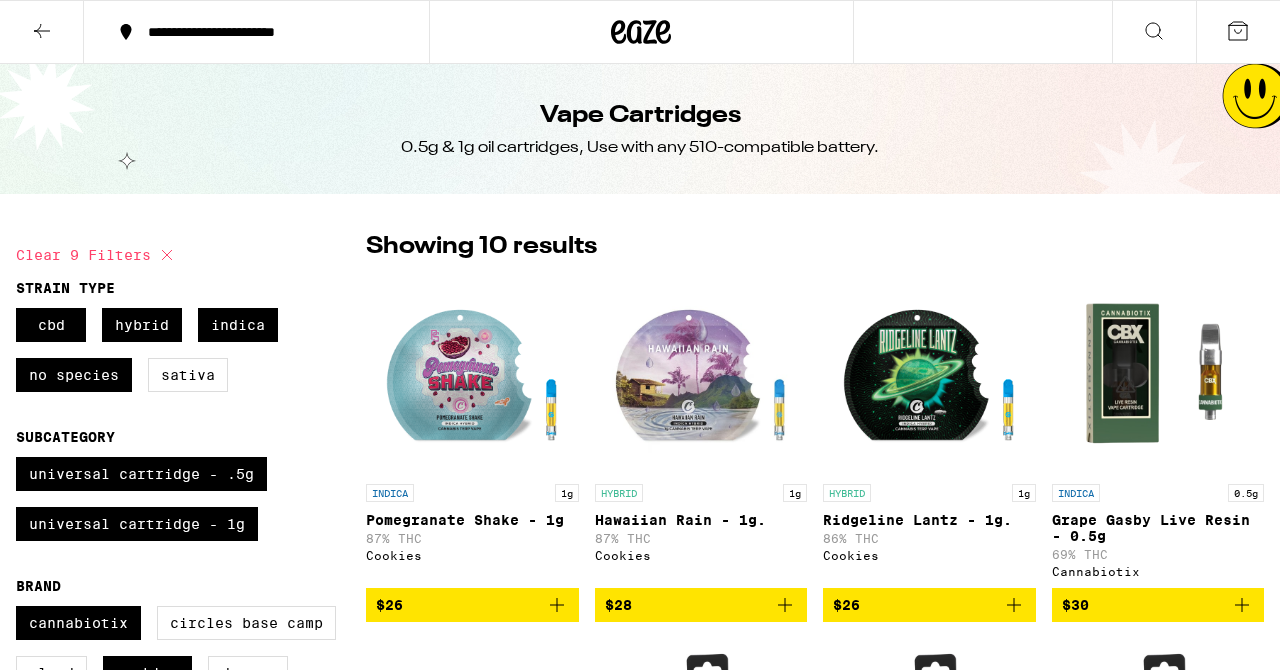 checkbox on "false" 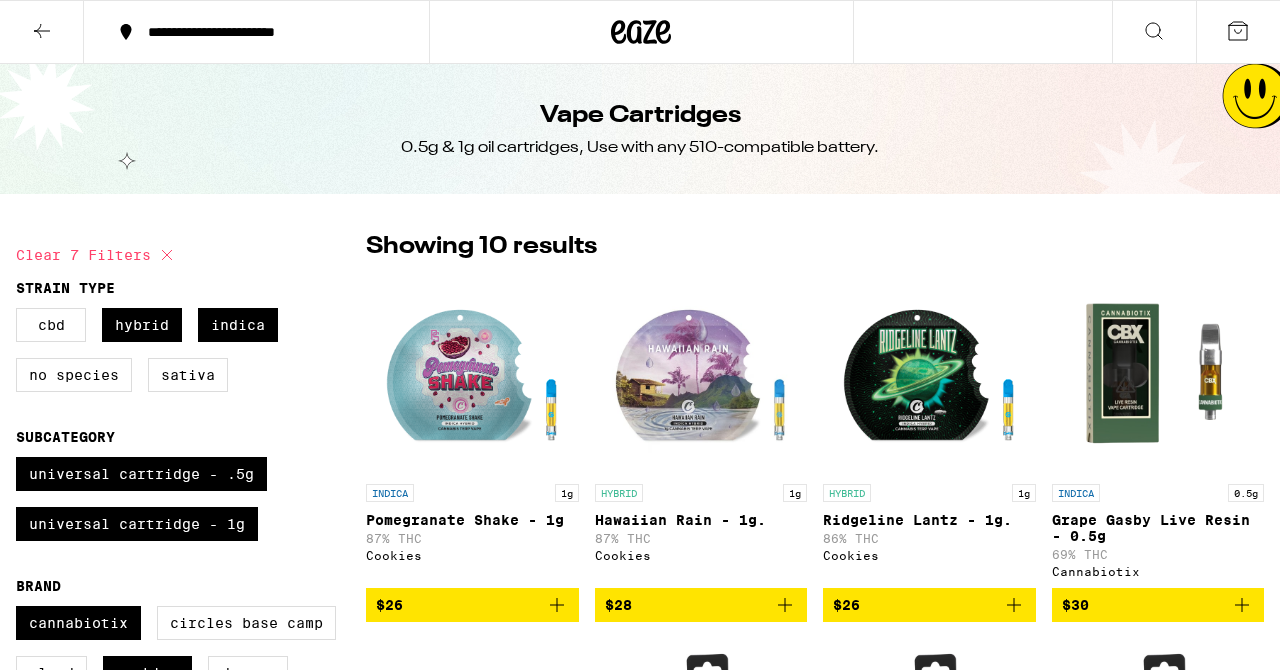 checkbox on "false" 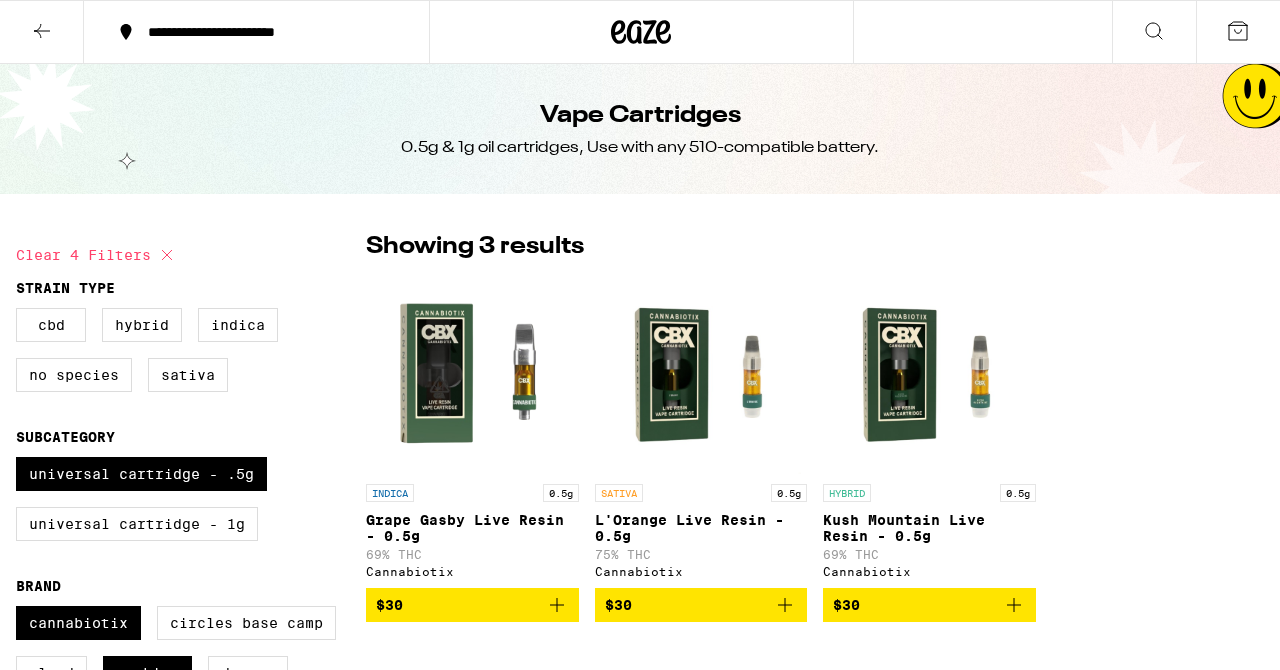 checkbox on "false" 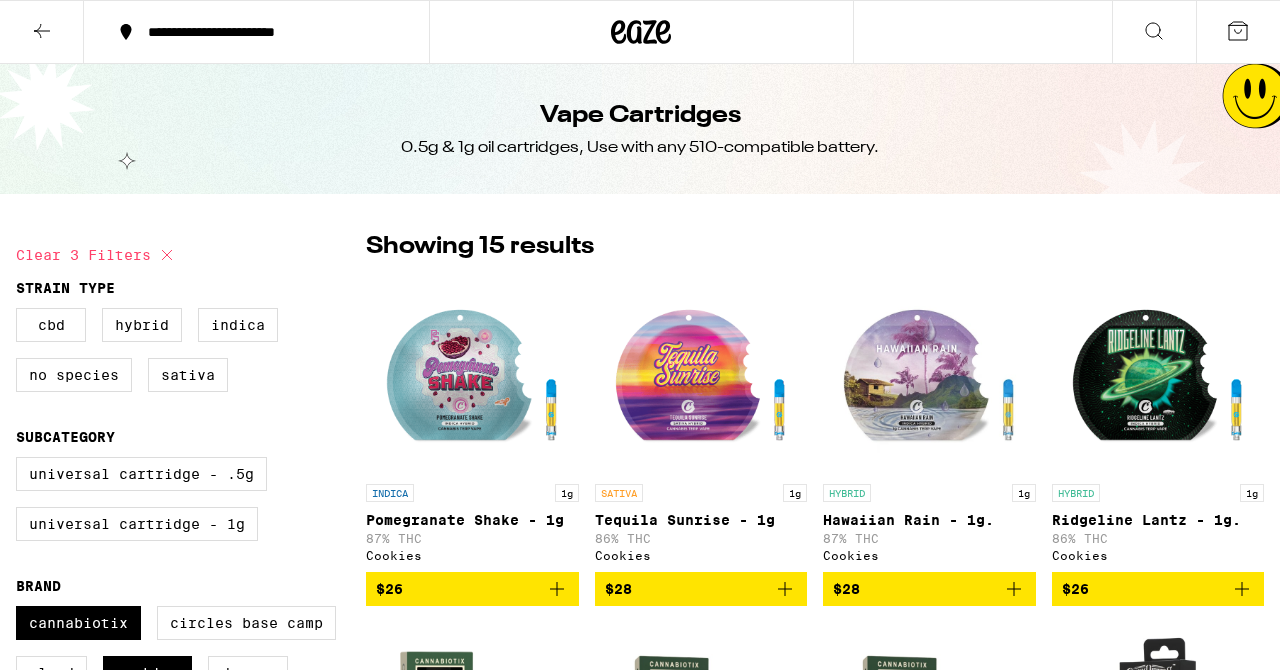 checkbox on "false" 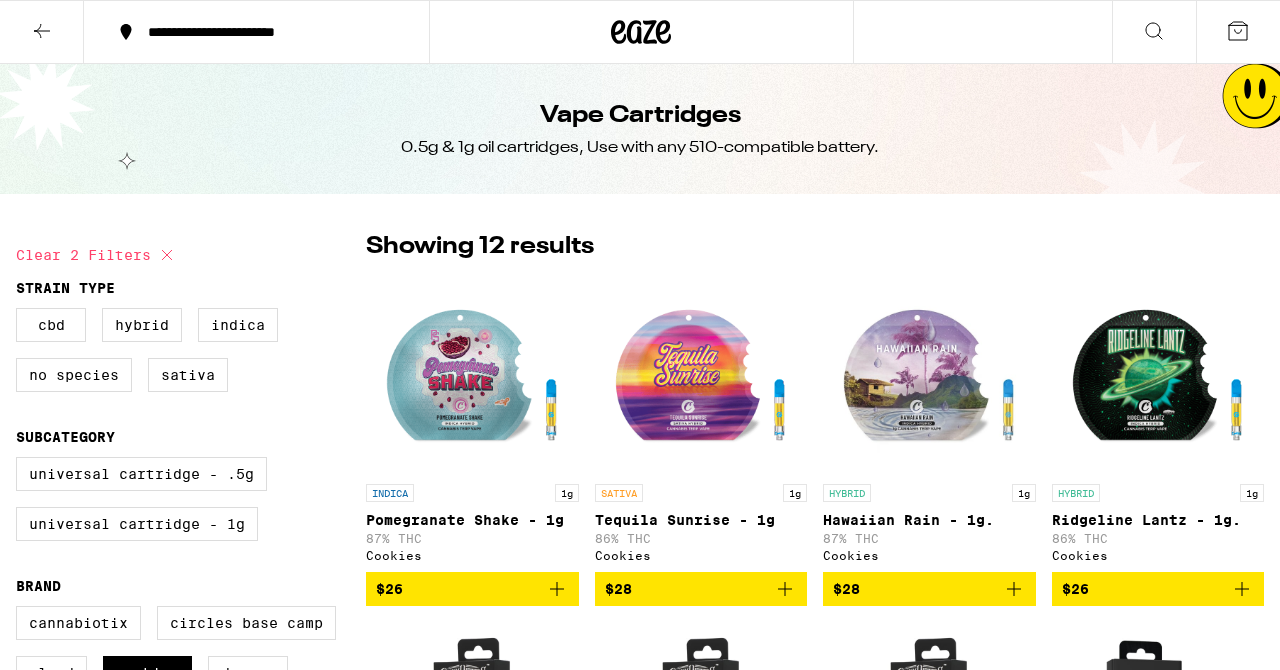 scroll, scrollTop: 276, scrollLeft: 0, axis: vertical 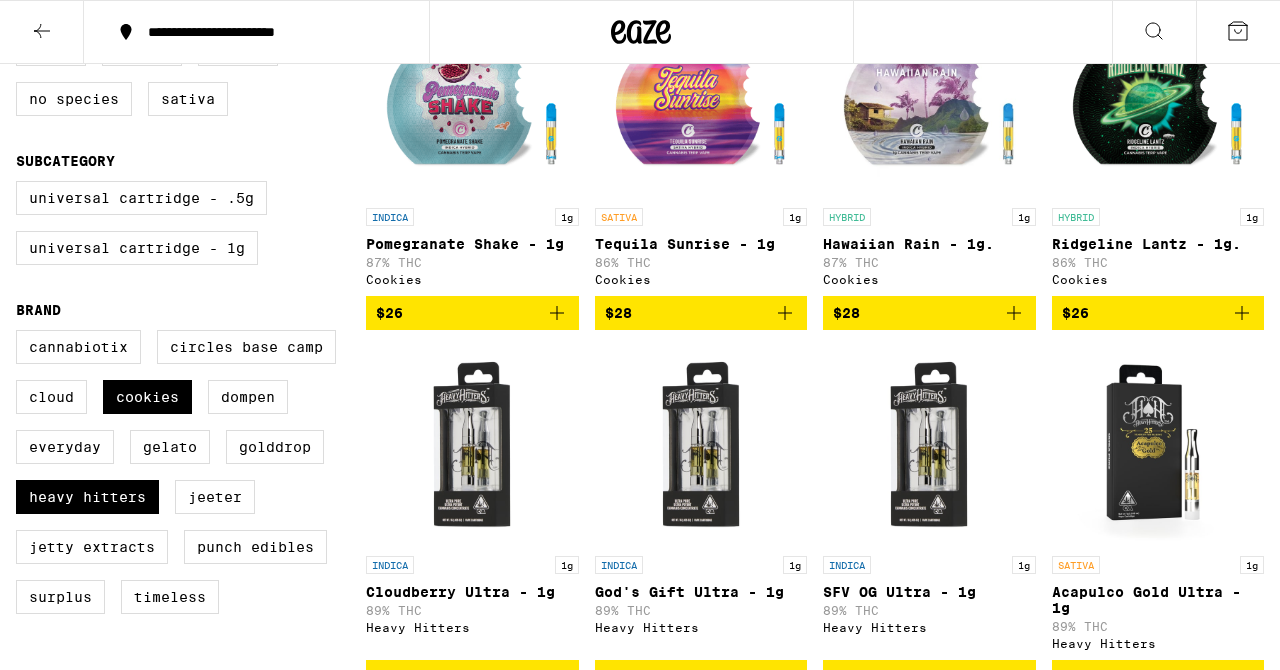 checkbox on "false" 